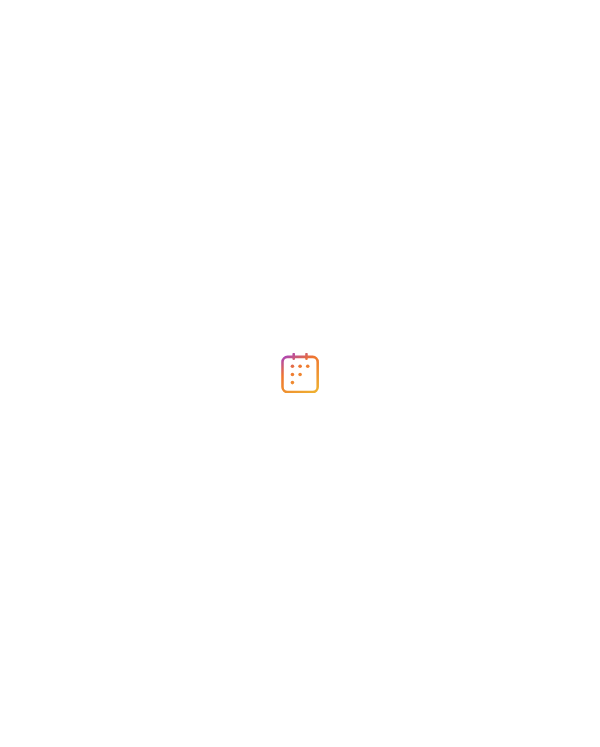 scroll, scrollTop: 0, scrollLeft: 0, axis: both 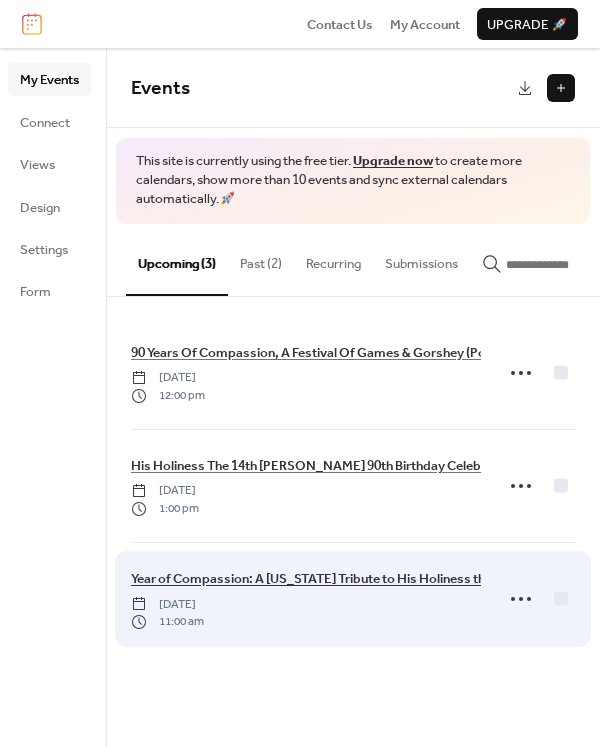 click on "Year of Compassion: A [US_STATE] Tribute to His Holiness the 14th [PERSON_NAME] Celebrating 90 Years of Peace, Compassion, and Global Leadership. * This is invite only event." at bounding box center [652, 579] 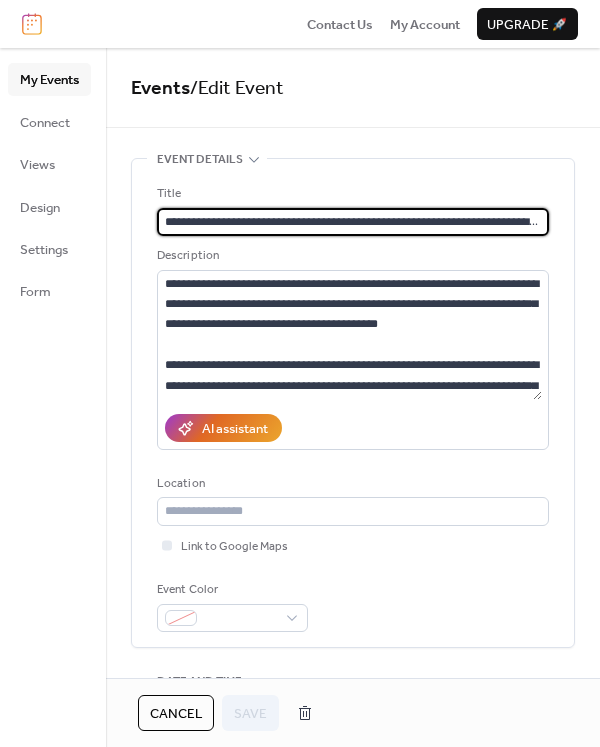 scroll, scrollTop: 0, scrollLeft: 523, axis: horizontal 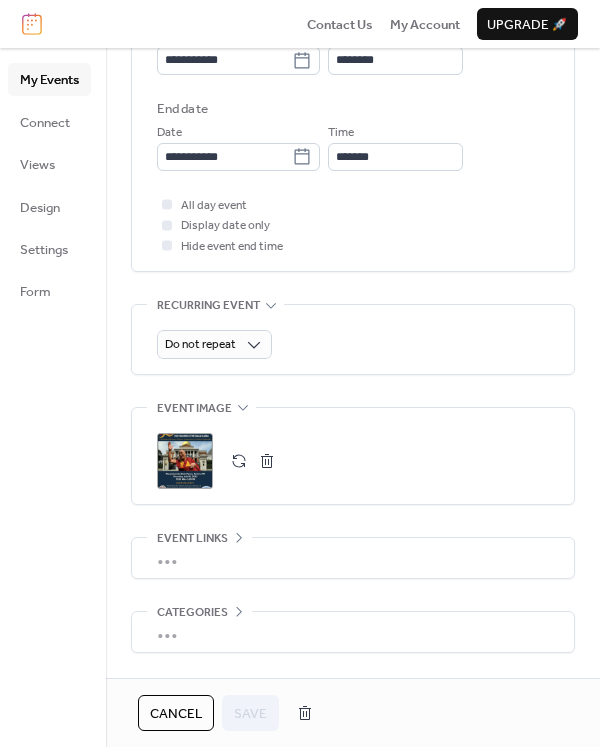 click at bounding box center (239, 461) 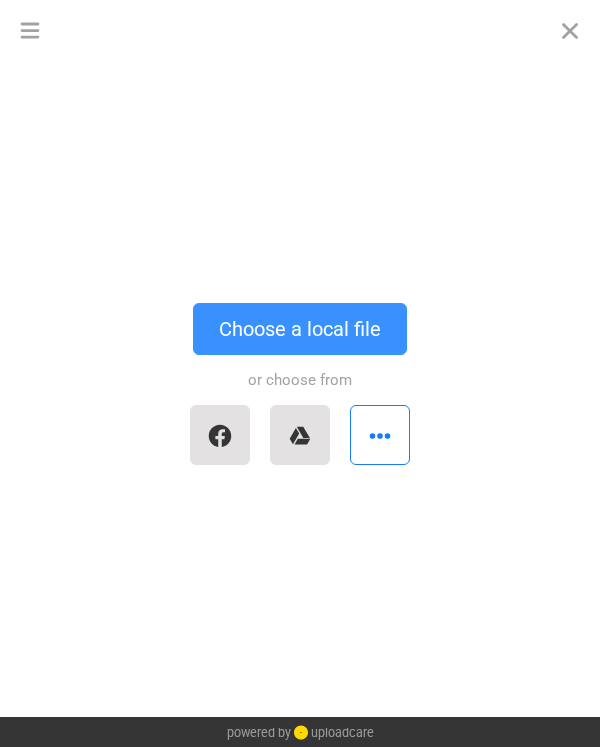 click on "Choose a local file" at bounding box center [300, 329] 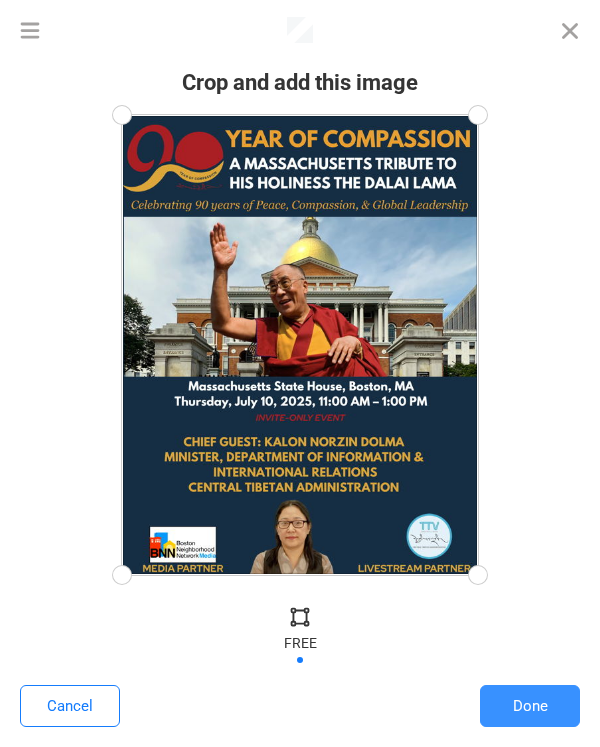 click on "Done" at bounding box center [530, 706] 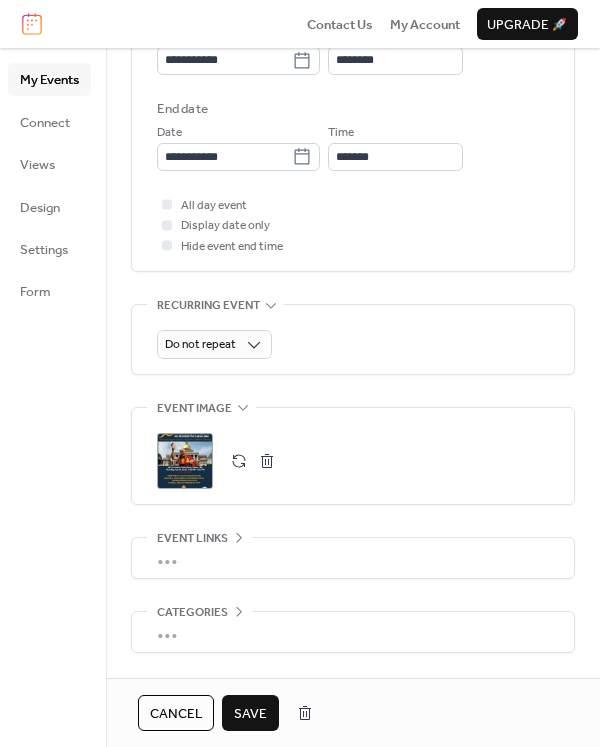 click on "Save" at bounding box center (250, 714) 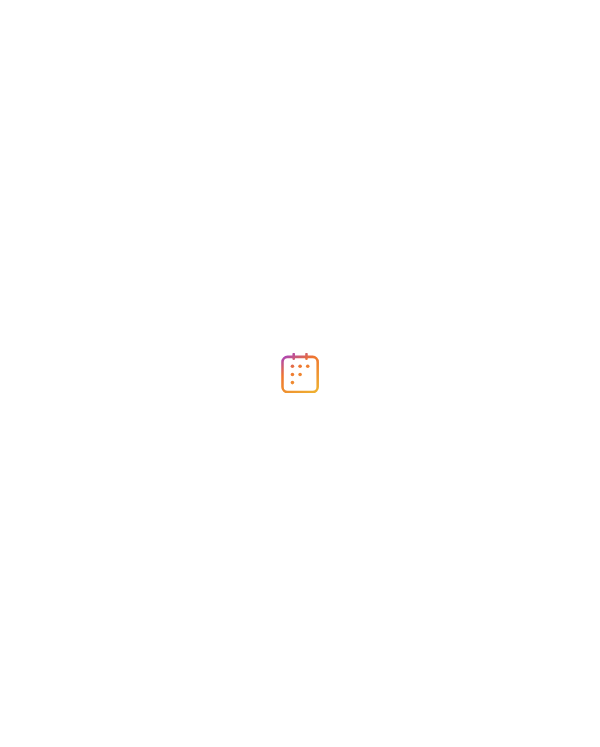scroll, scrollTop: 0, scrollLeft: 0, axis: both 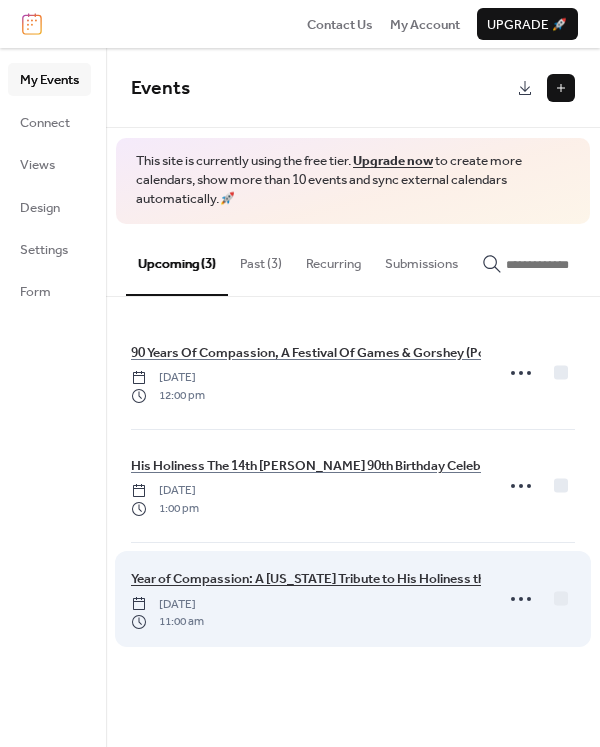 click on "Year of Compassion: A Massachusetts Tribute to His Holiness the 14th Dalai Lama Celebrating 90 Years of Peace, Compassion, and Global Leadership.  * This is  invite only event." at bounding box center [652, 579] 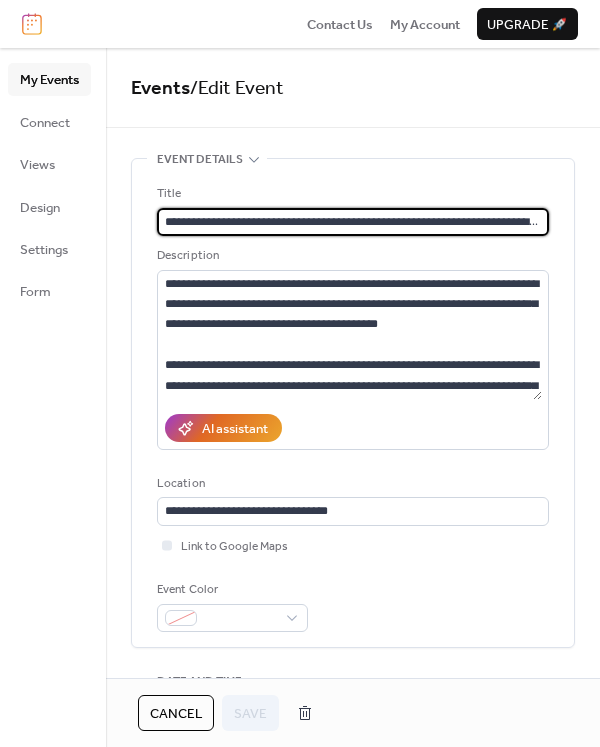 scroll, scrollTop: 0, scrollLeft: 527, axis: horizontal 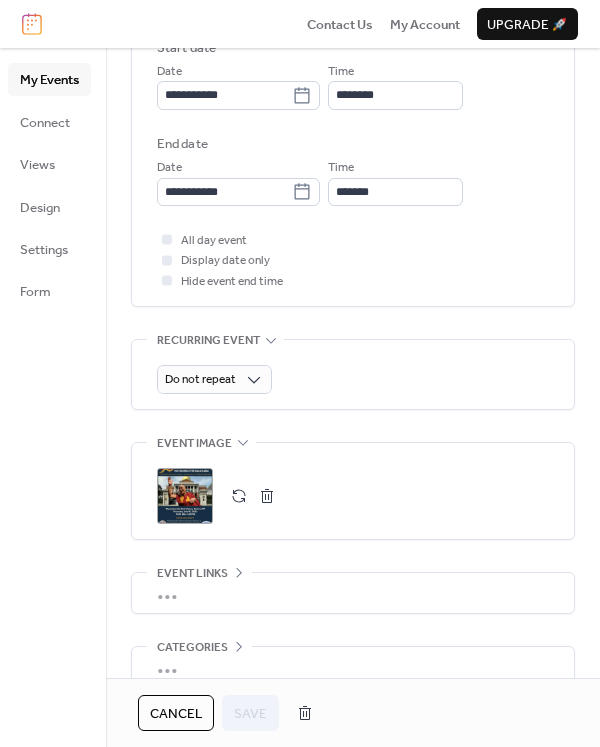 click at bounding box center [239, 496] 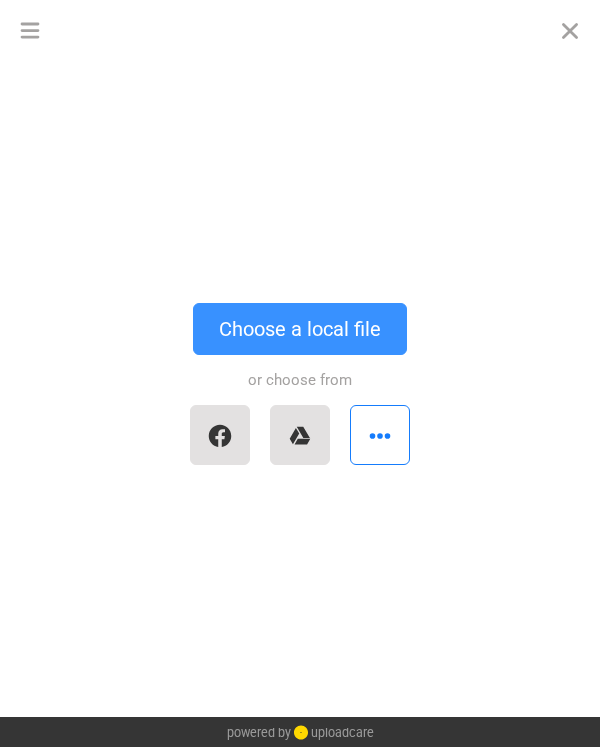 click on "Choose a local file" at bounding box center [300, 329] 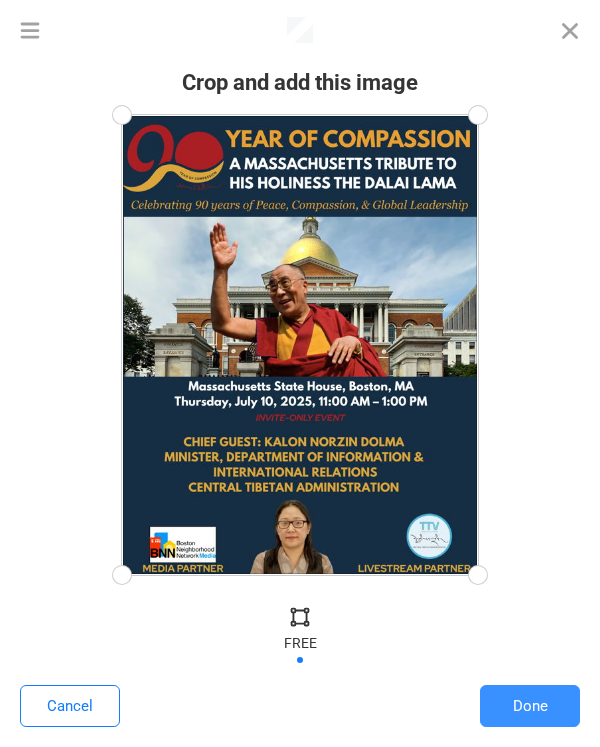 click on "Done" at bounding box center [530, 706] 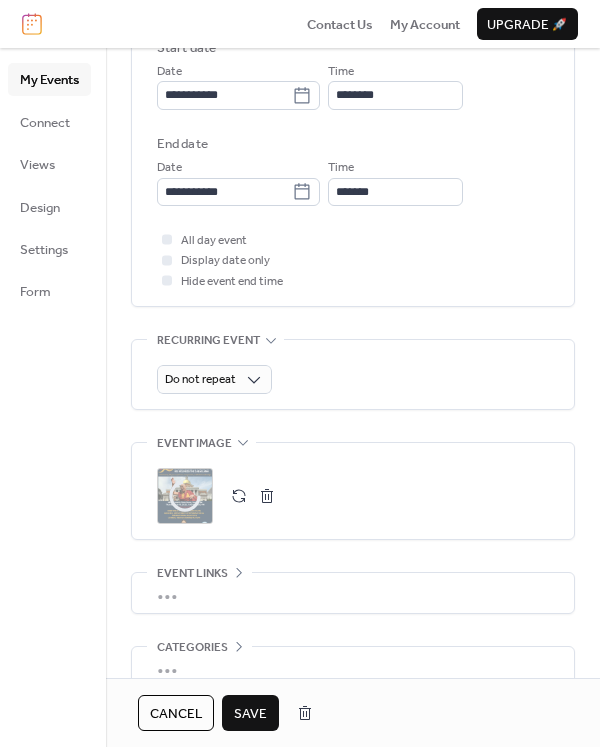 click on "Save" at bounding box center (250, 714) 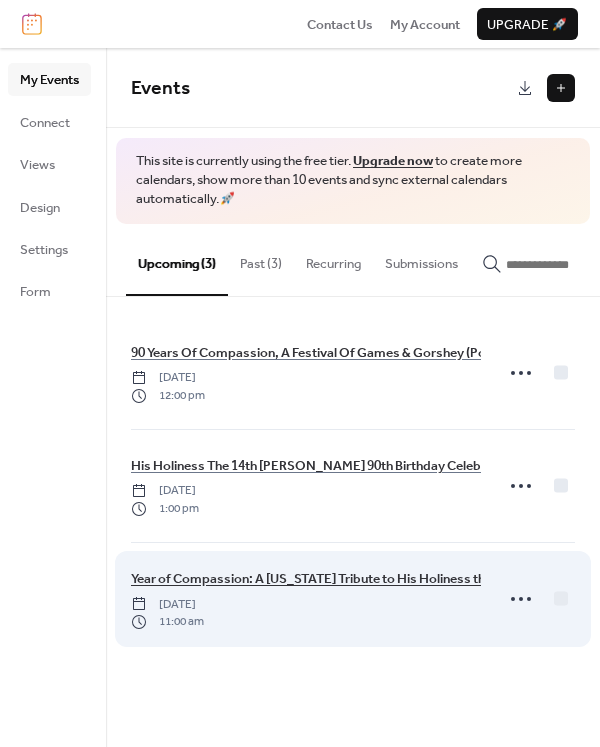 click on "Year of Compassion: A Massachusetts Tribute to His Holiness the 14th Dalai Lama Celebrating 90 Years of Peace, Compassion, and Global Leadership.  * This is  invite only event." at bounding box center [652, 579] 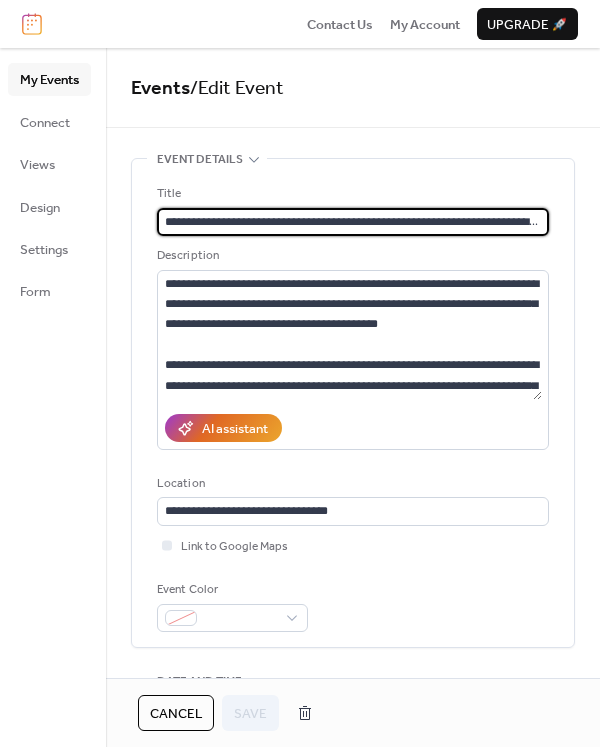 scroll, scrollTop: 0, scrollLeft: 527, axis: horizontal 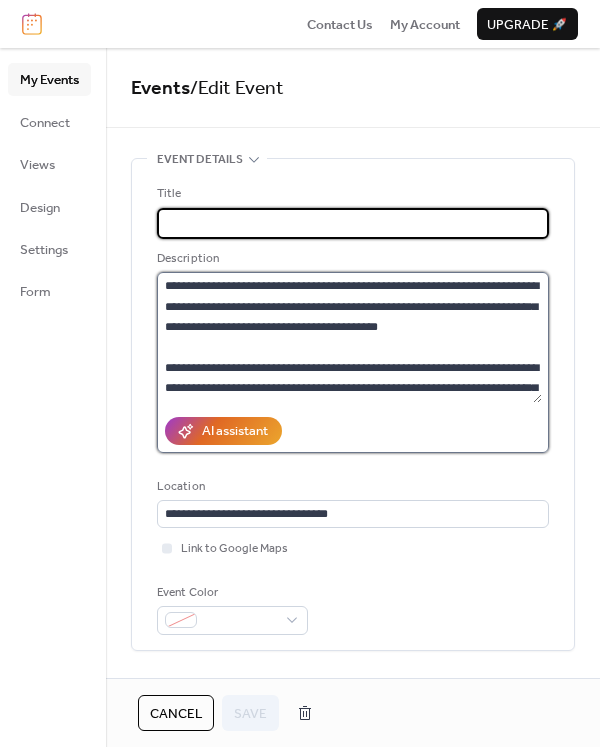 click on "**********" at bounding box center (349, 337) 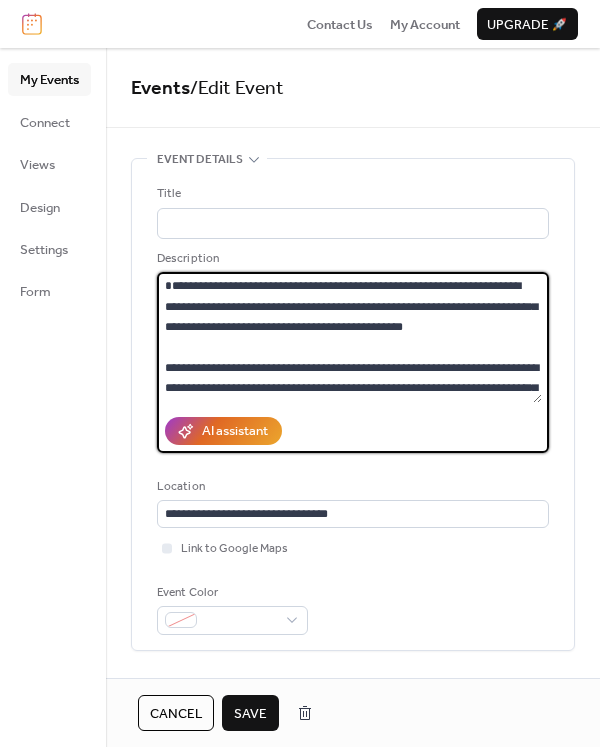 click on "**********" at bounding box center [349, 337] 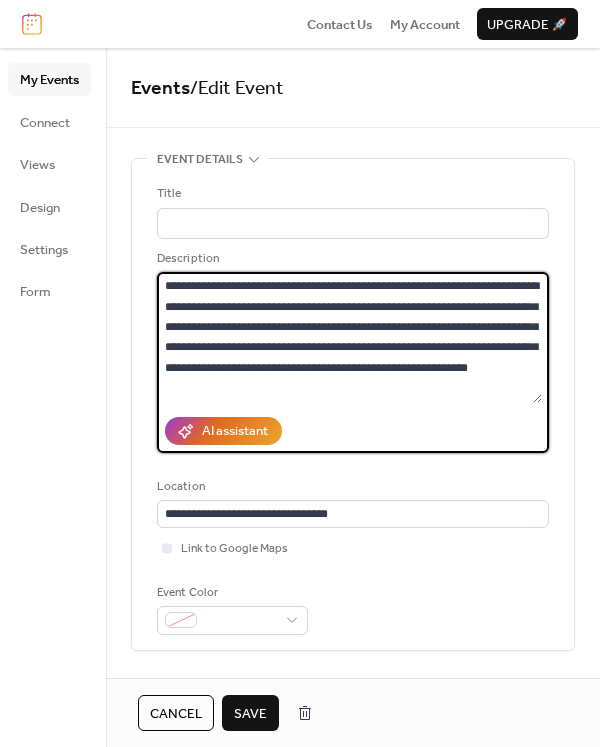 scroll, scrollTop: 15, scrollLeft: 0, axis: vertical 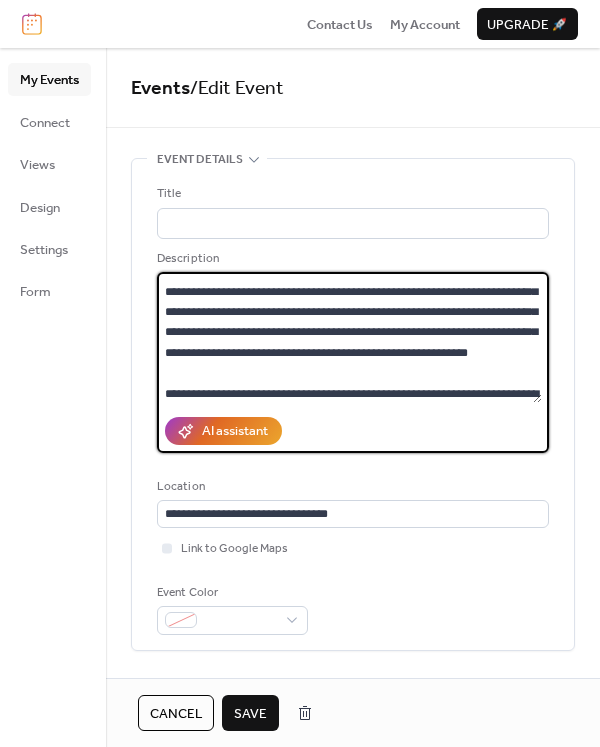 click at bounding box center [349, 337] 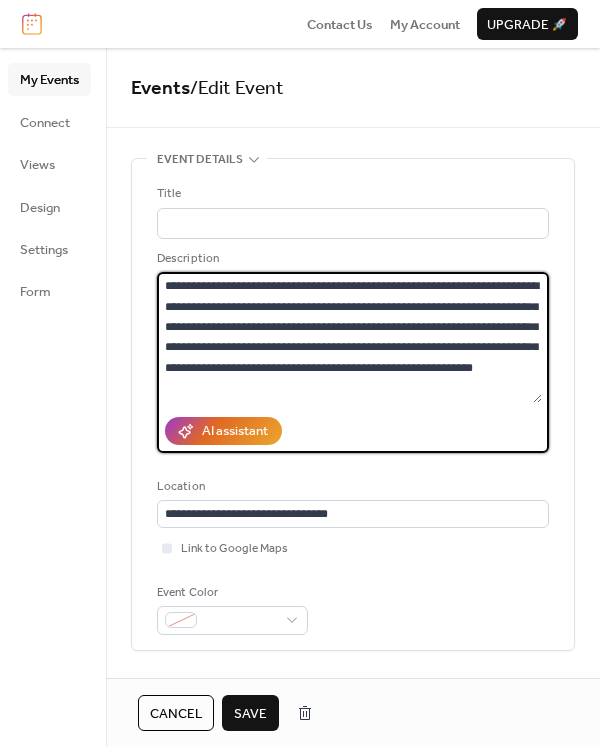 scroll, scrollTop: 0, scrollLeft: 0, axis: both 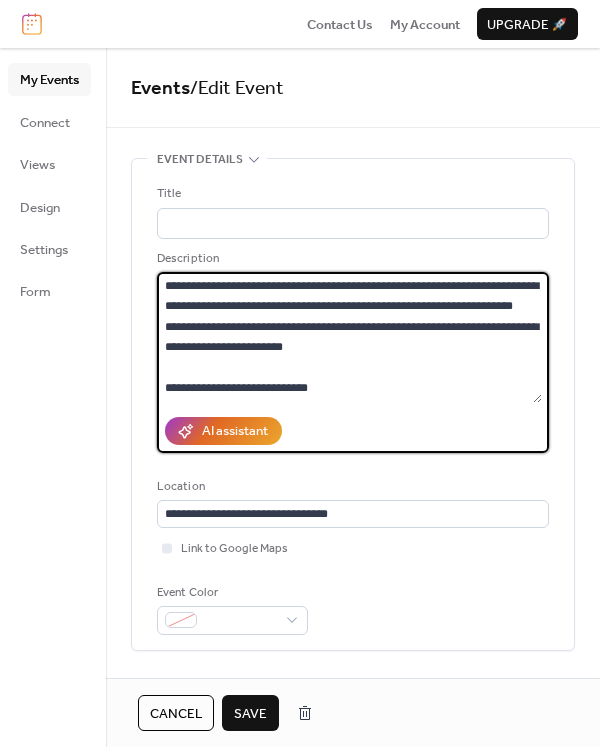 drag, startPoint x: 165, startPoint y: 324, endPoint x: 567, endPoint y: 464, distance: 425.68063 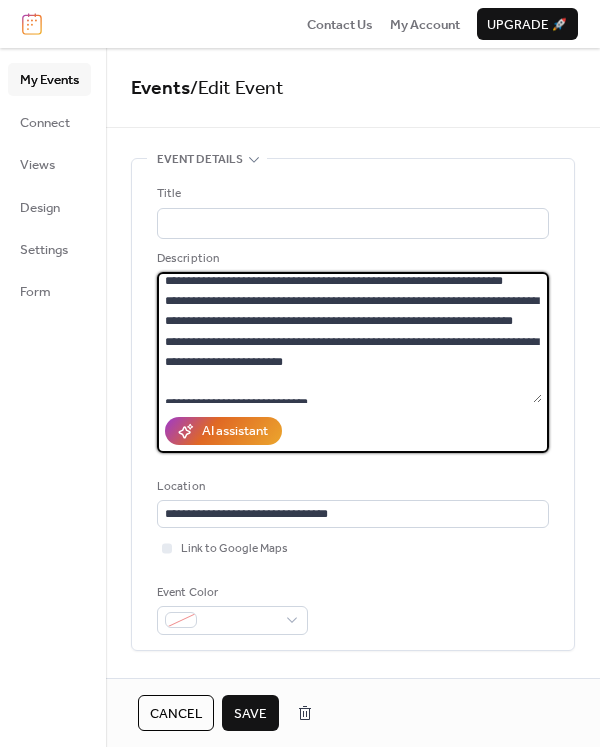 scroll, scrollTop: 264, scrollLeft: 0, axis: vertical 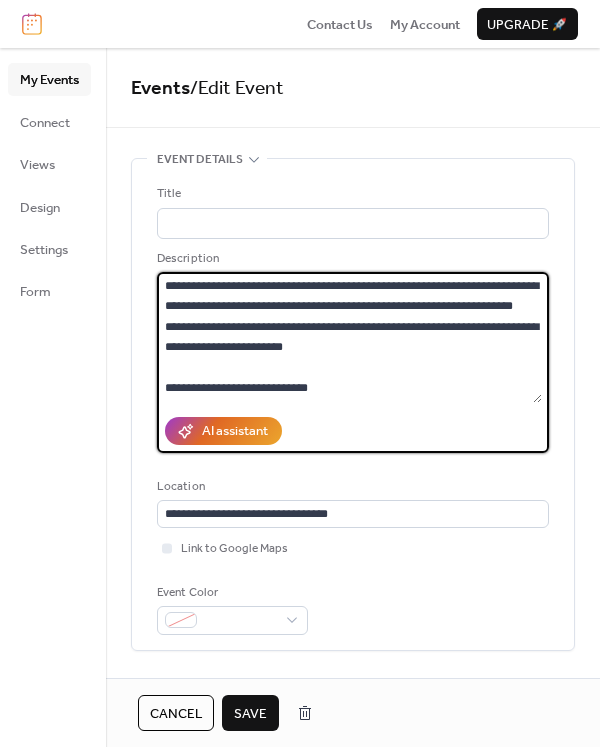 click at bounding box center (349, 337) 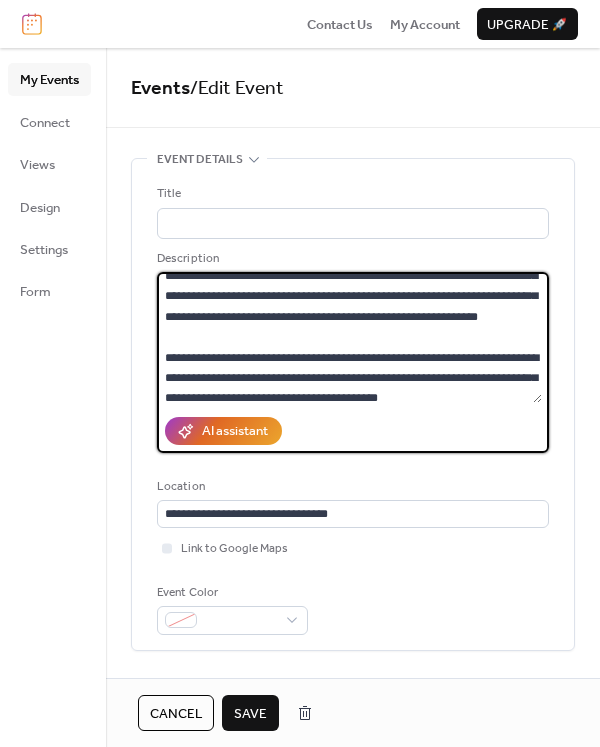 scroll, scrollTop: 62, scrollLeft: 0, axis: vertical 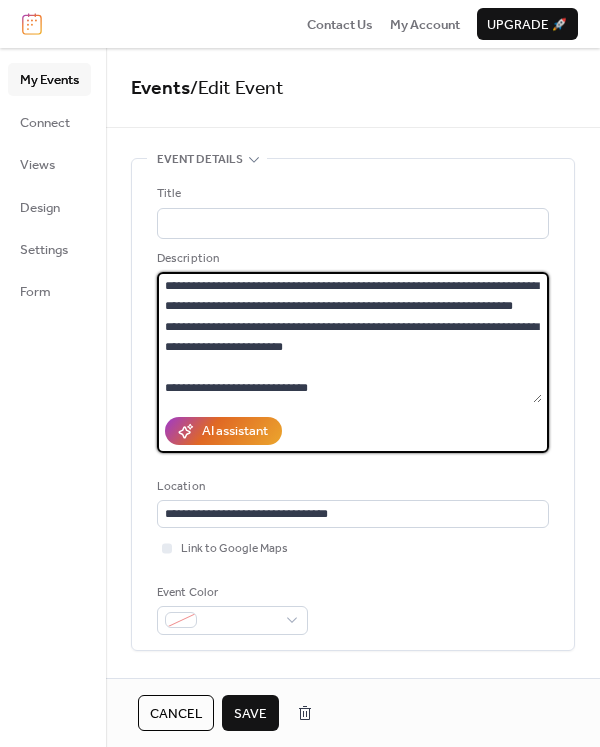 drag, startPoint x: 163, startPoint y: 361, endPoint x: 483, endPoint y: 342, distance: 320.56357 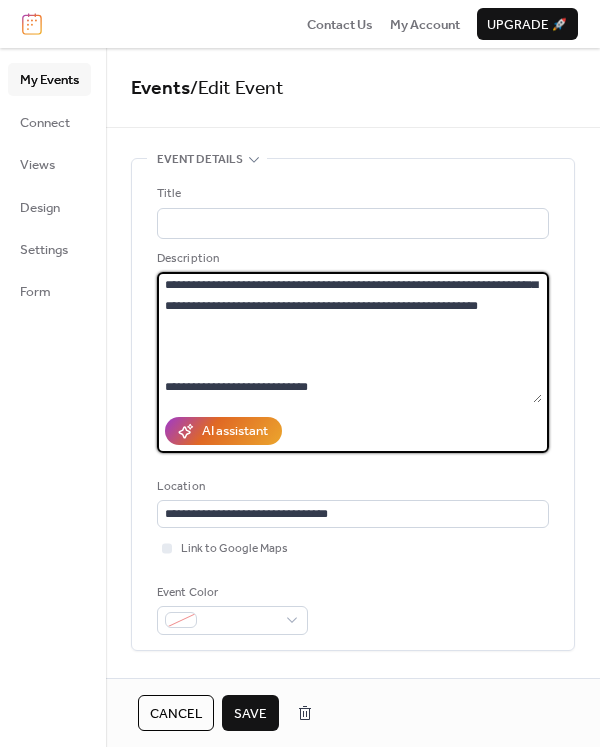 paste on "**********" 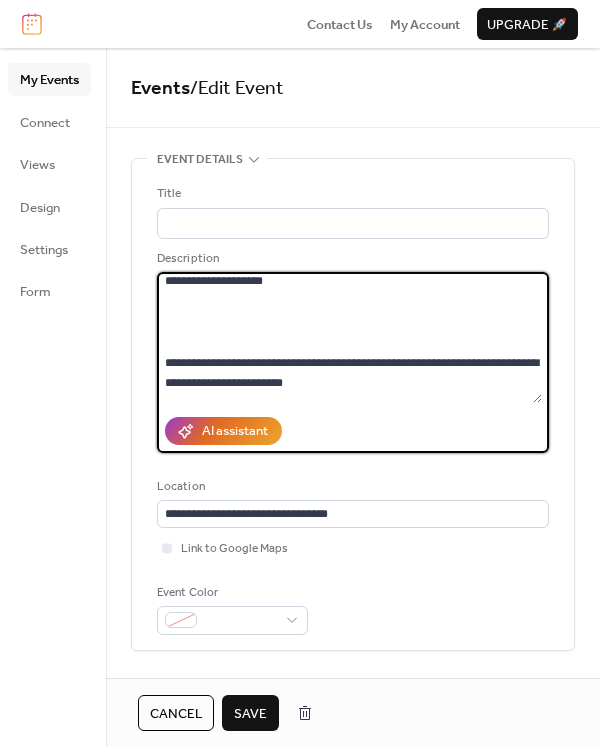 scroll, scrollTop: 411, scrollLeft: 0, axis: vertical 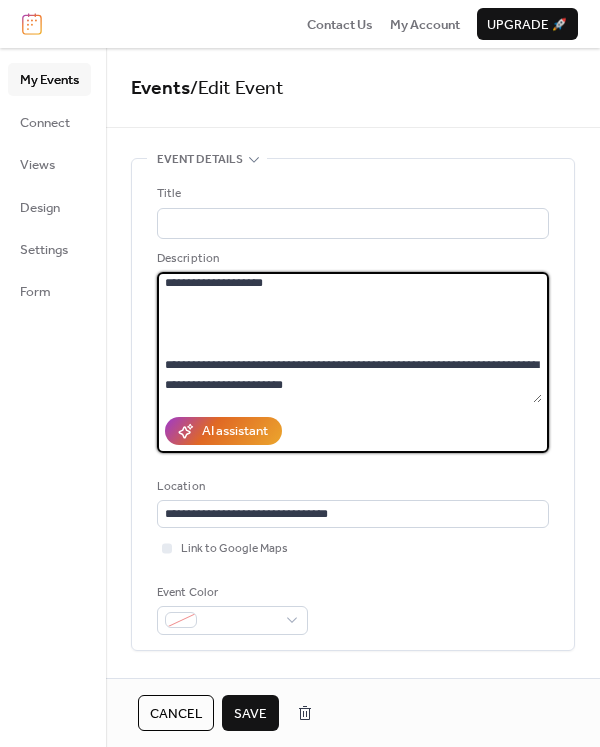 click at bounding box center [349, 337] 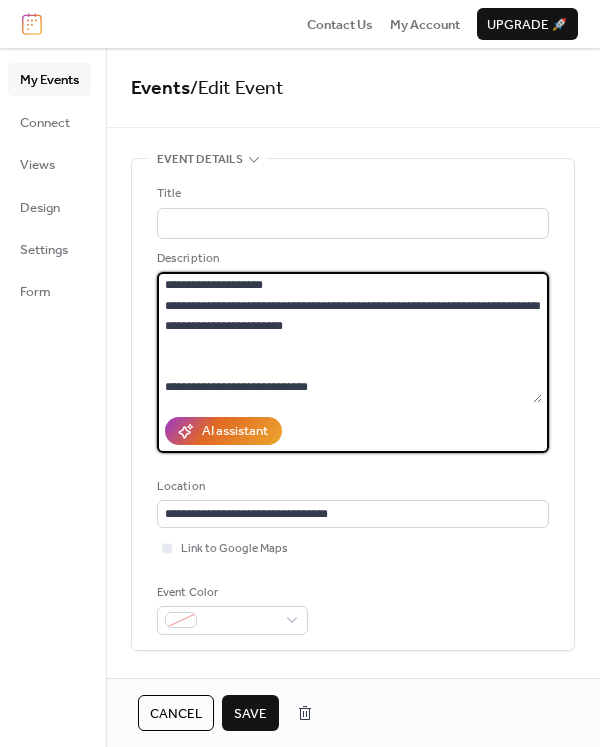 scroll, scrollTop: 438, scrollLeft: 0, axis: vertical 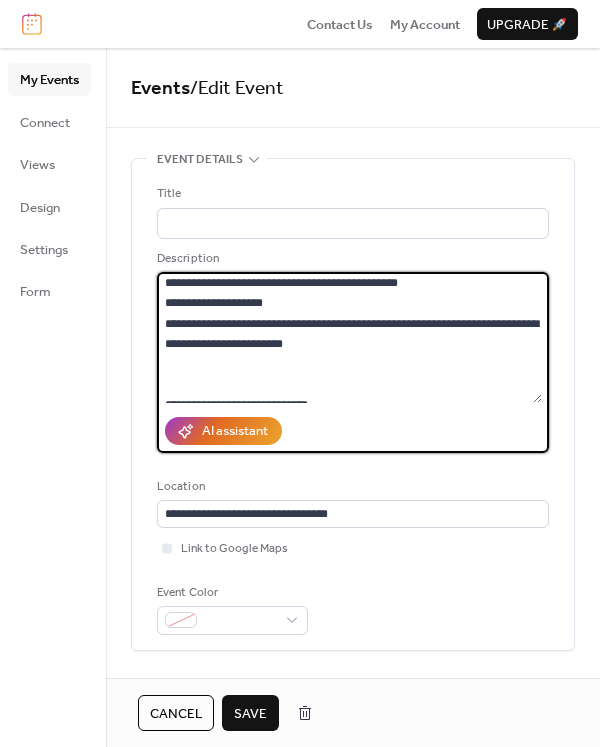 click at bounding box center (349, 337) 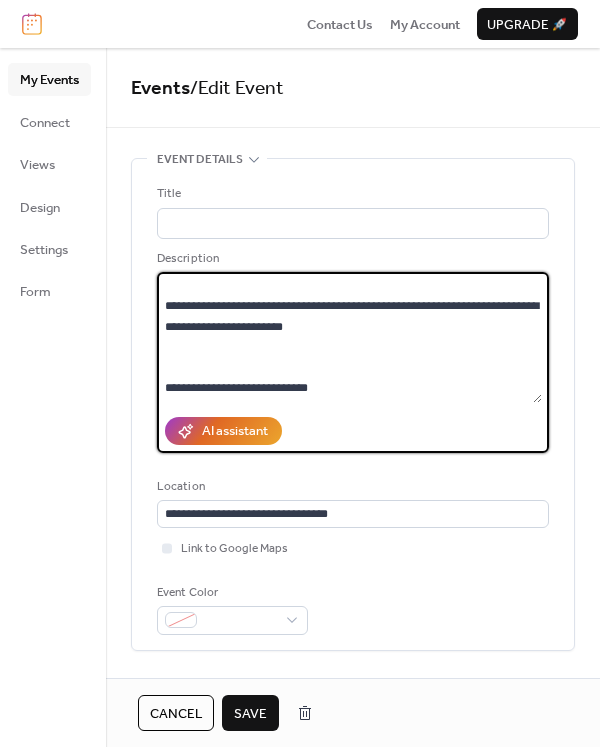 scroll, scrollTop: 458, scrollLeft: 0, axis: vertical 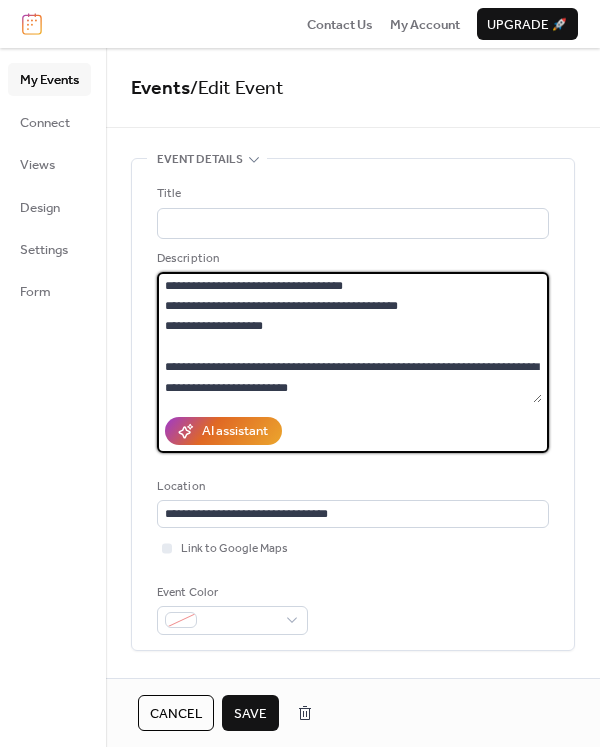 drag, startPoint x: 166, startPoint y: 290, endPoint x: 441, endPoint y: 478, distance: 333.1201 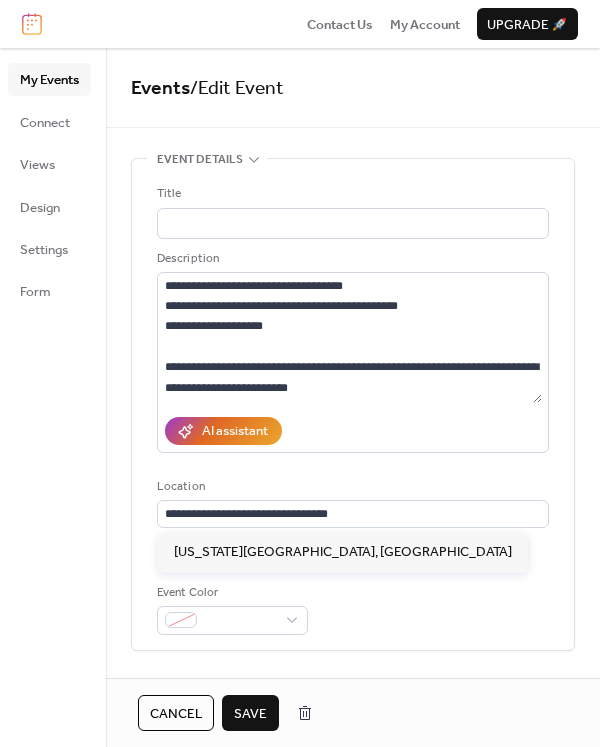 click on "Location" at bounding box center [351, 487] 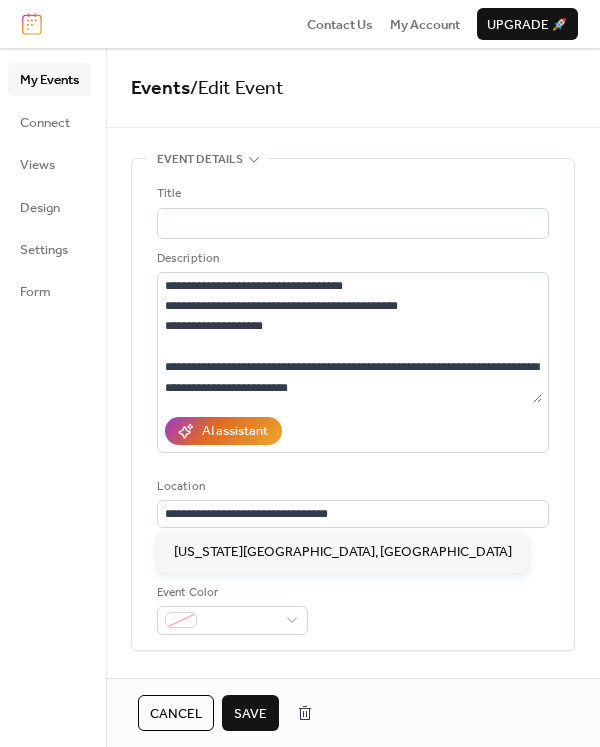 click on "Save" at bounding box center [250, 714] 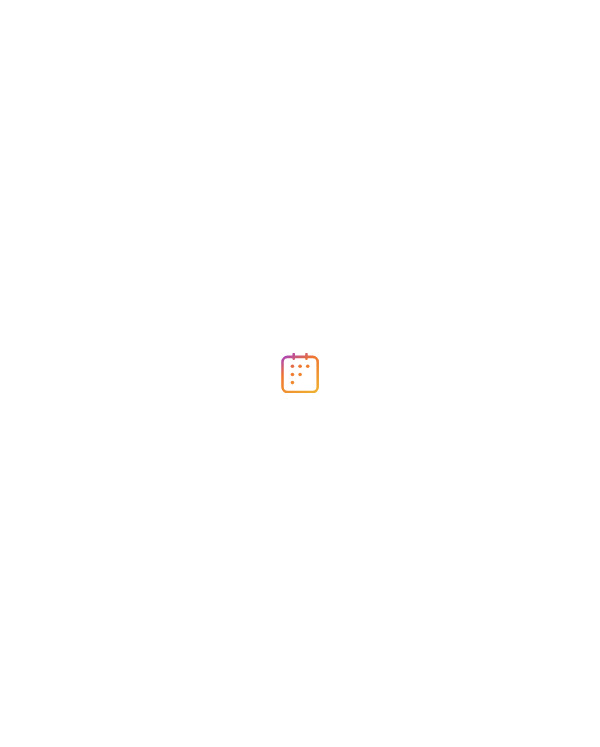scroll, scrollTop: 0, scrollLeft: 0, axis: both 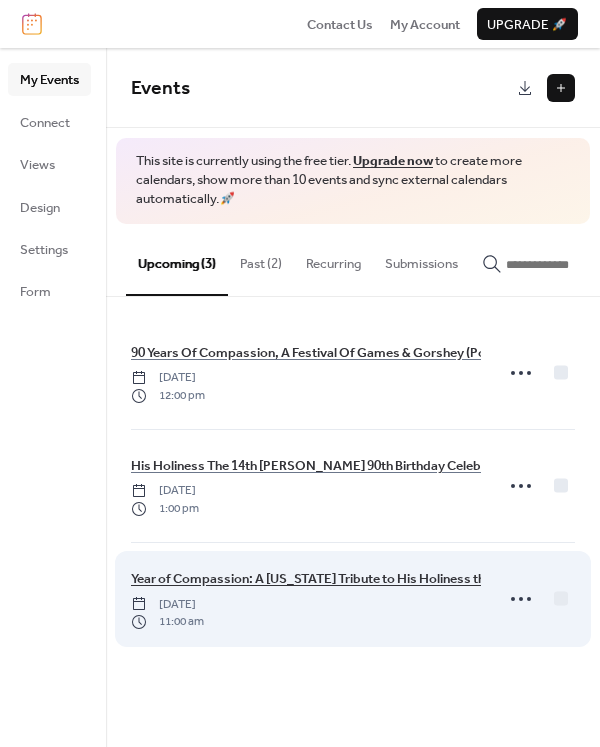 click on "Year of Compassion: A Massachusetts Tribute to His Holiness the 14th Dalai Lama Celebrating 90 Years of Peace, Compassion, and Global Leadership. * This is invite only event." at bounding box center (652, 579) 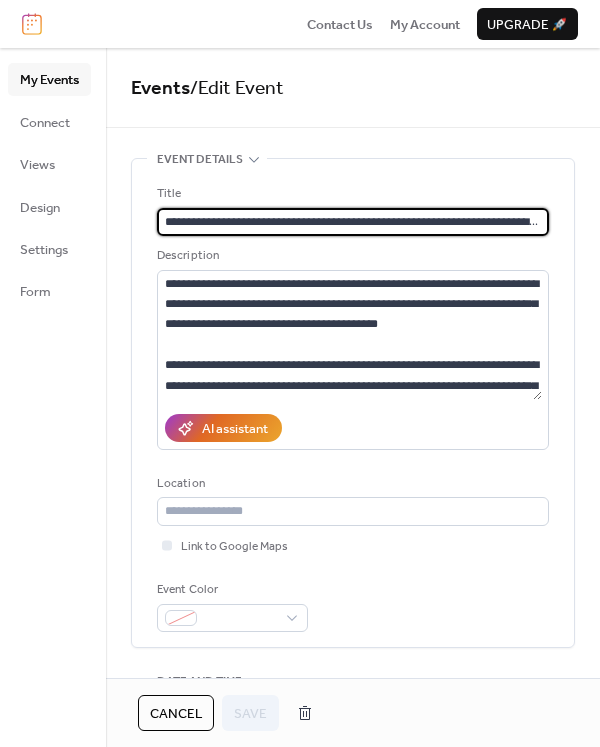 scroll, scrollTop: 0, scrollLeft: 523, axis: horizontal 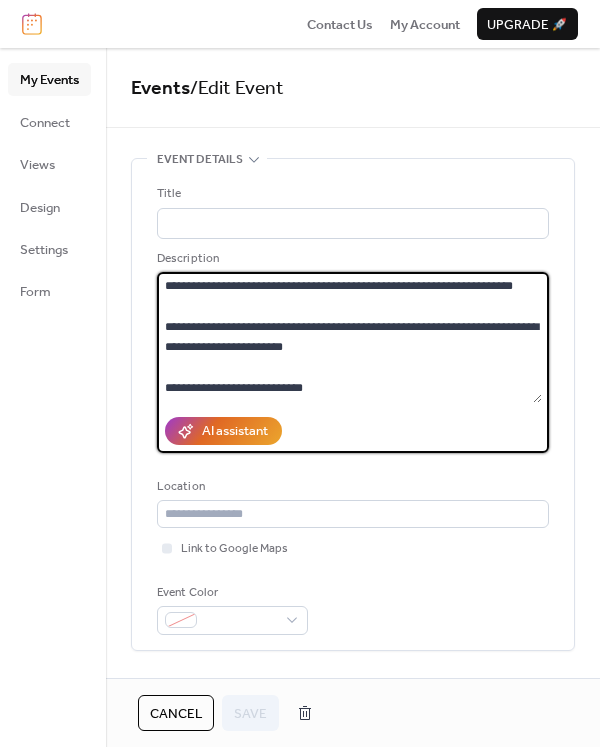 drag, startPoint x: 161, startPoint y: 287, endPoint x: 566, endPoint y: 557, distance: 486.74942 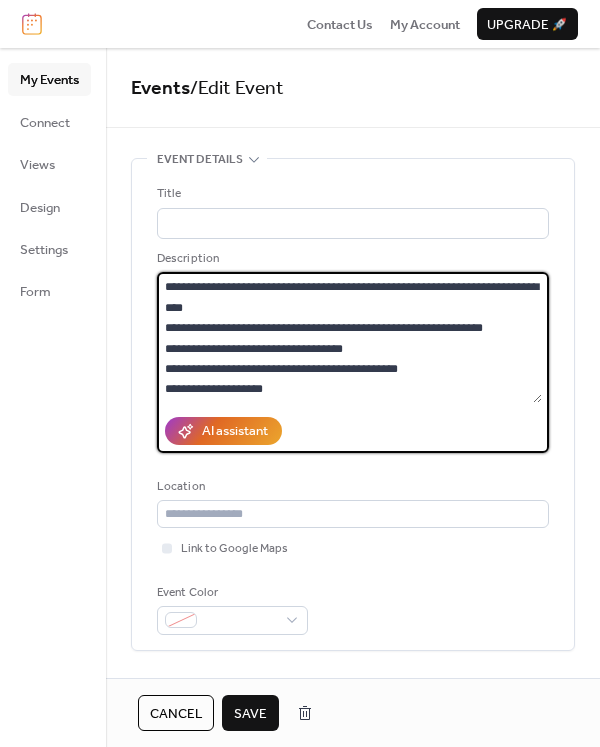scroll, scrollTop: 317, scrollLeft: 0, axis: vertical 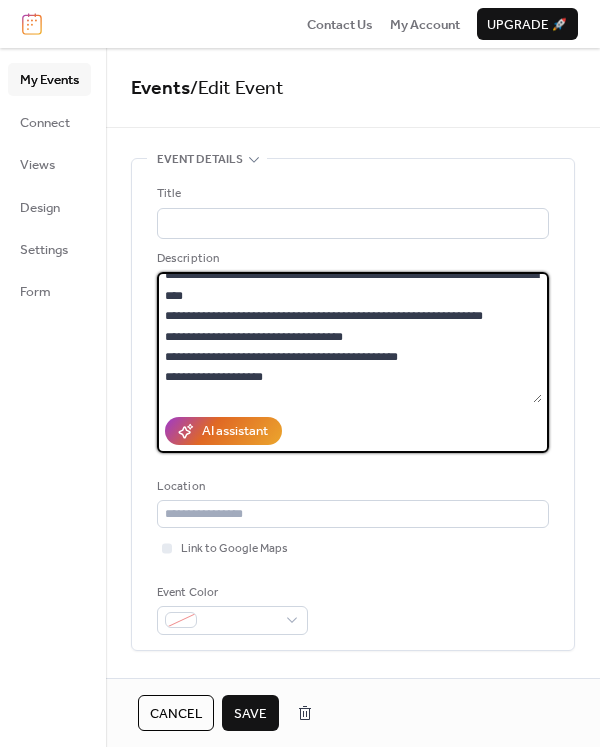 click at bounding box center (349, 337) 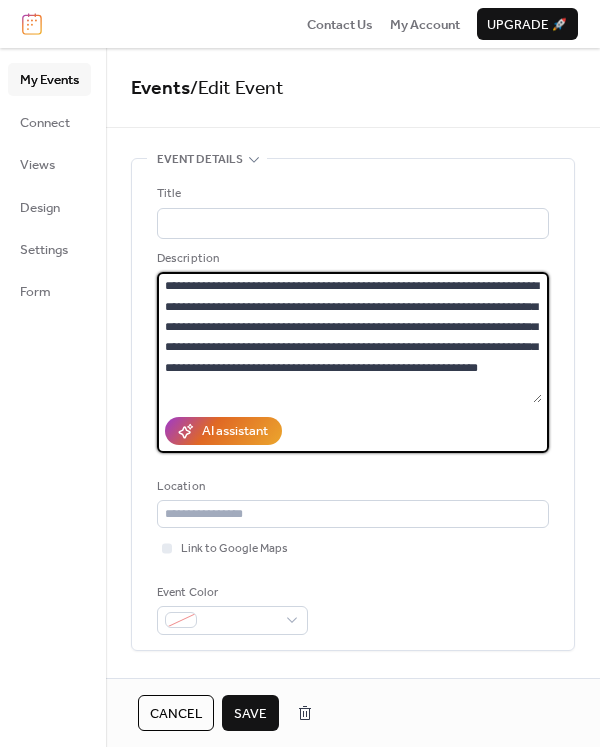 scroll, scrollTop: 35, scrollLeft: 0, axis: vertical 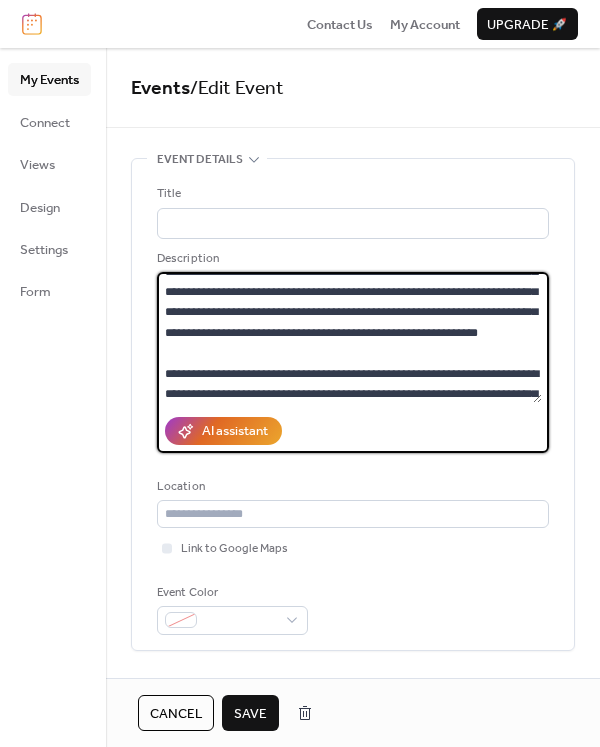 click at bounding box center [349, 337] 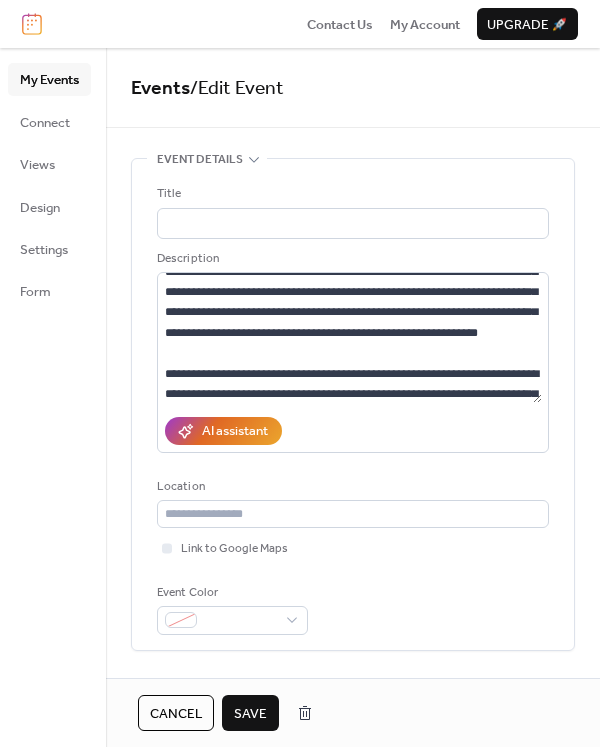 click on "Save" at bounding box center [250, 714] 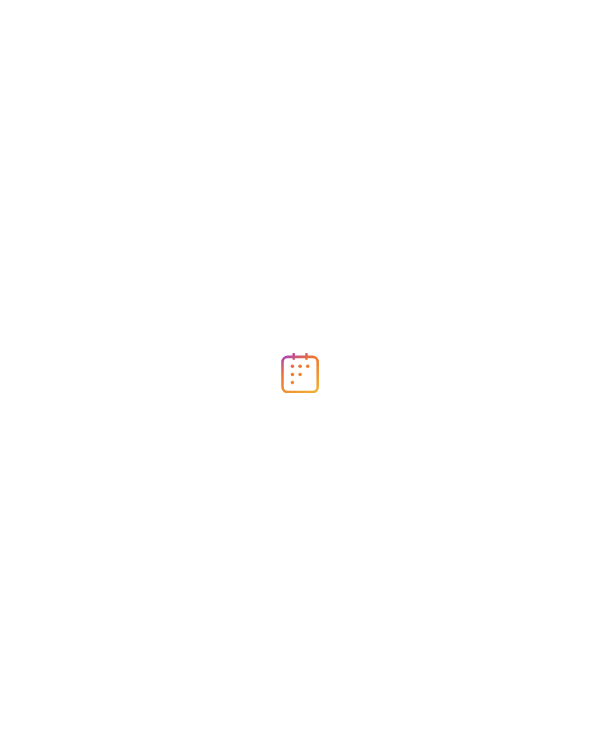 scroll, scrollTop: 0, scrollLeft: 0, axis: both 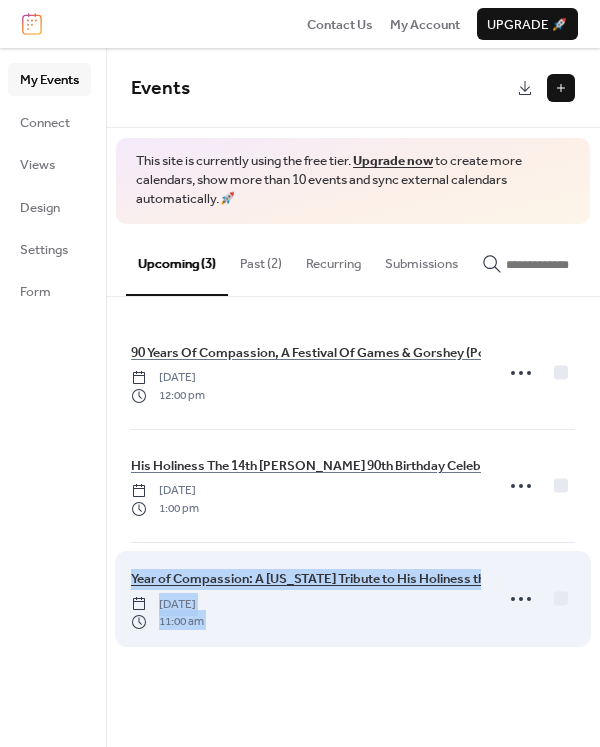 drag, startPoint x: 127, startPoint y: 581, endPoint x: 510, endPoint y: 578, distance: 383.01175 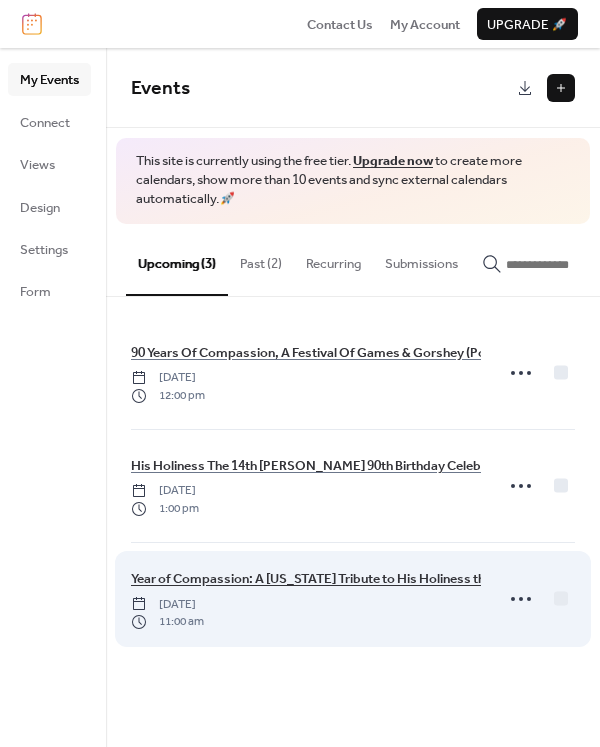 click on "Year of Compassion: A [US_STATE] Tribute to His Holiness the 14th [PERSON_NAME] Celebrating 90 Years of Peace, Compassion, and Global Leadership. * This is invite only event." at bounding box center (652, 579) 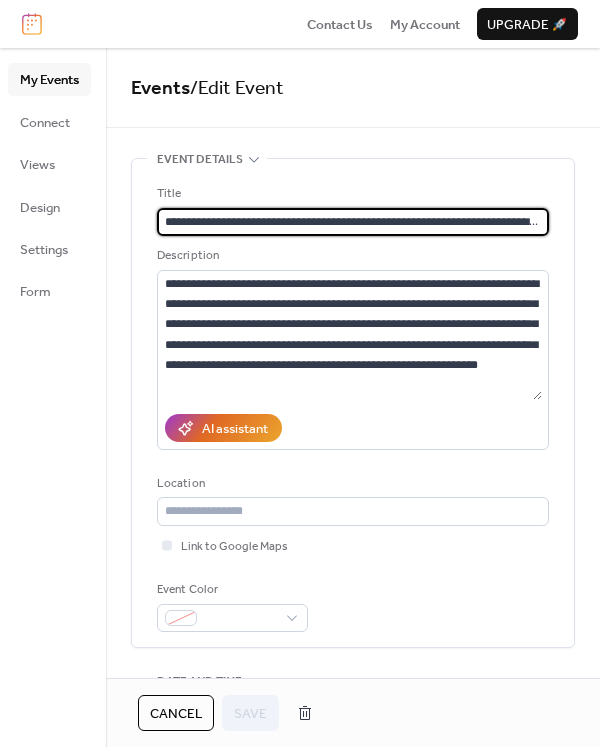 scroll, scrollTop: 0, scrollLeft: 523, axis: horizontal 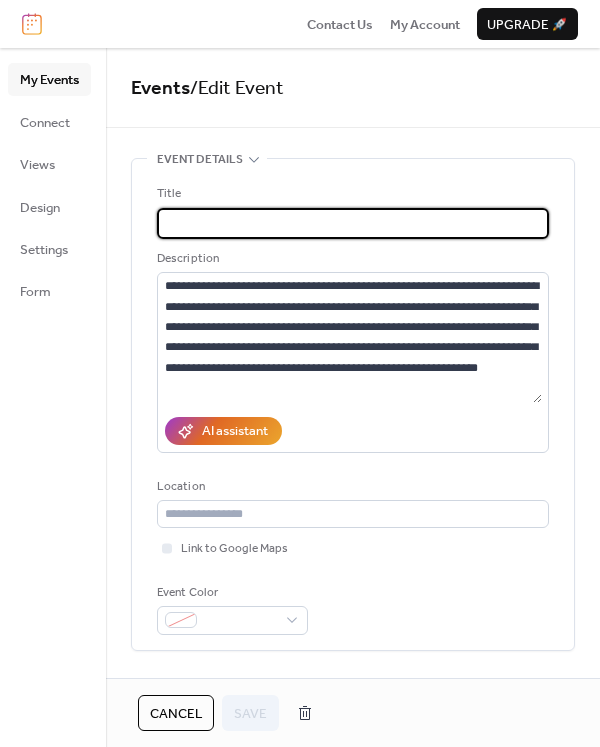 drag, startPoint x: 533, startPoint y: 227, endPoint x: 116, endPoint y: 203, distance: 417.69006 